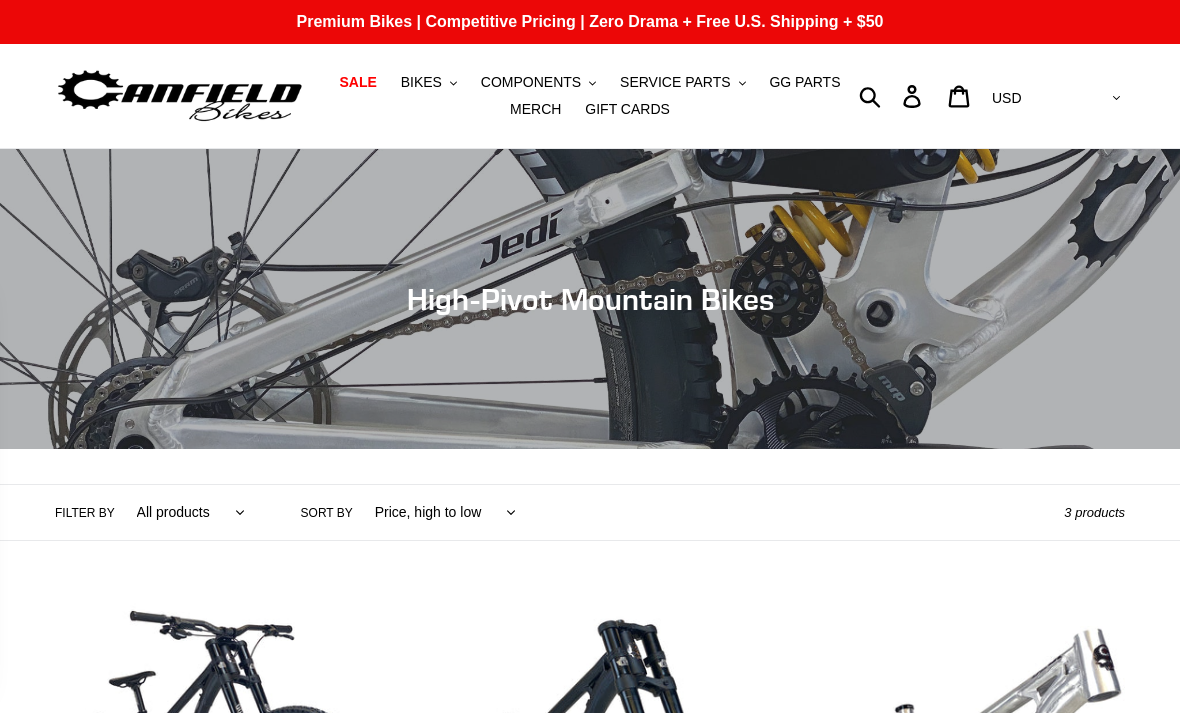 scroll, scrollTop: 536, scrollLeft: 0, axis: vertical 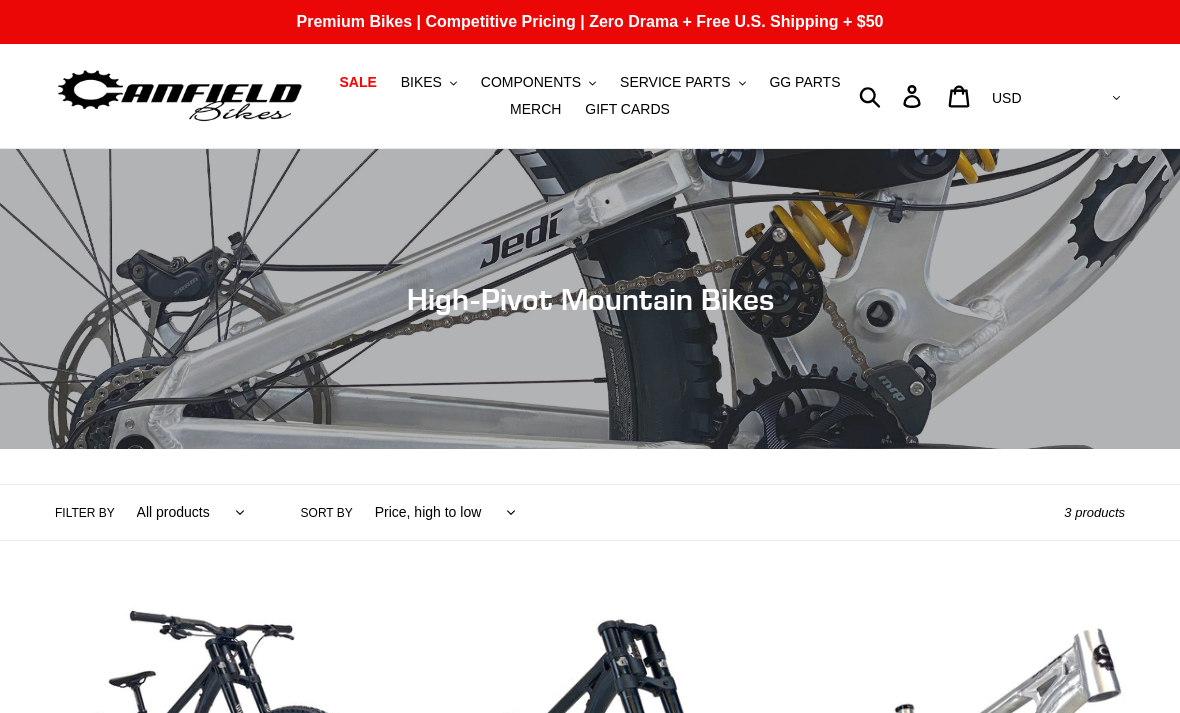 click on "BIKES .cls-1{fill:#231f20}" at bounding box center (429, 82) 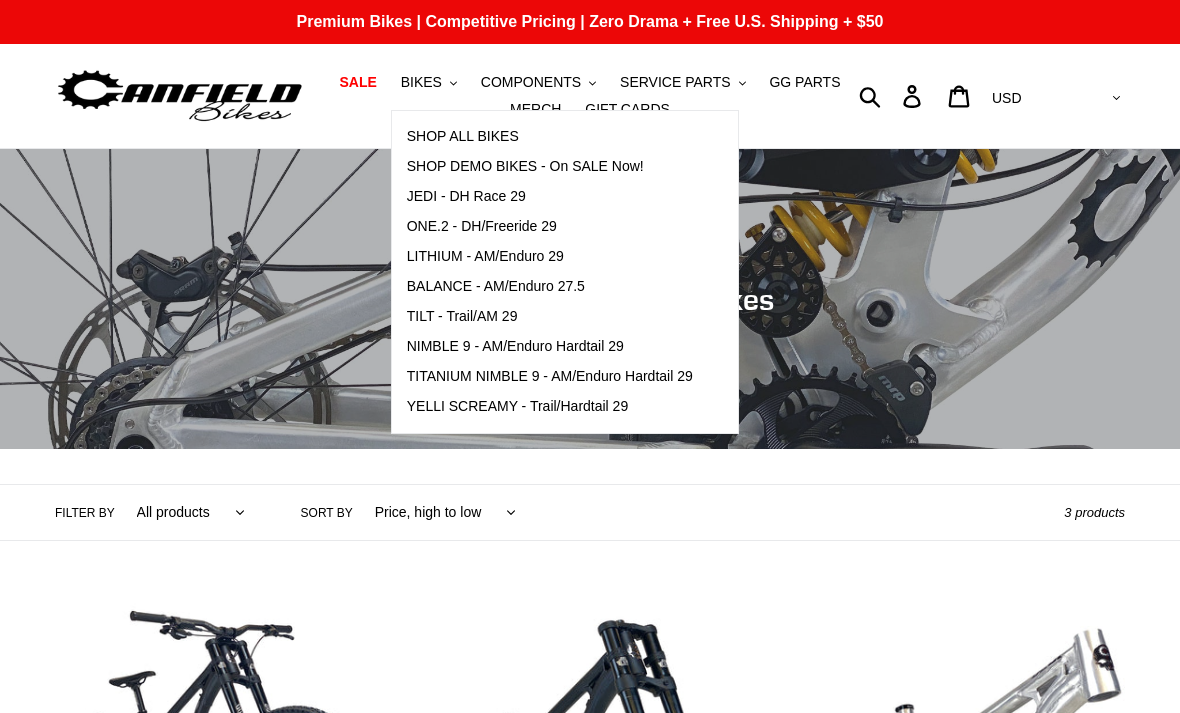 click on "ONE.2 - DH/Freeride 29" at bounding box center [482, 226] 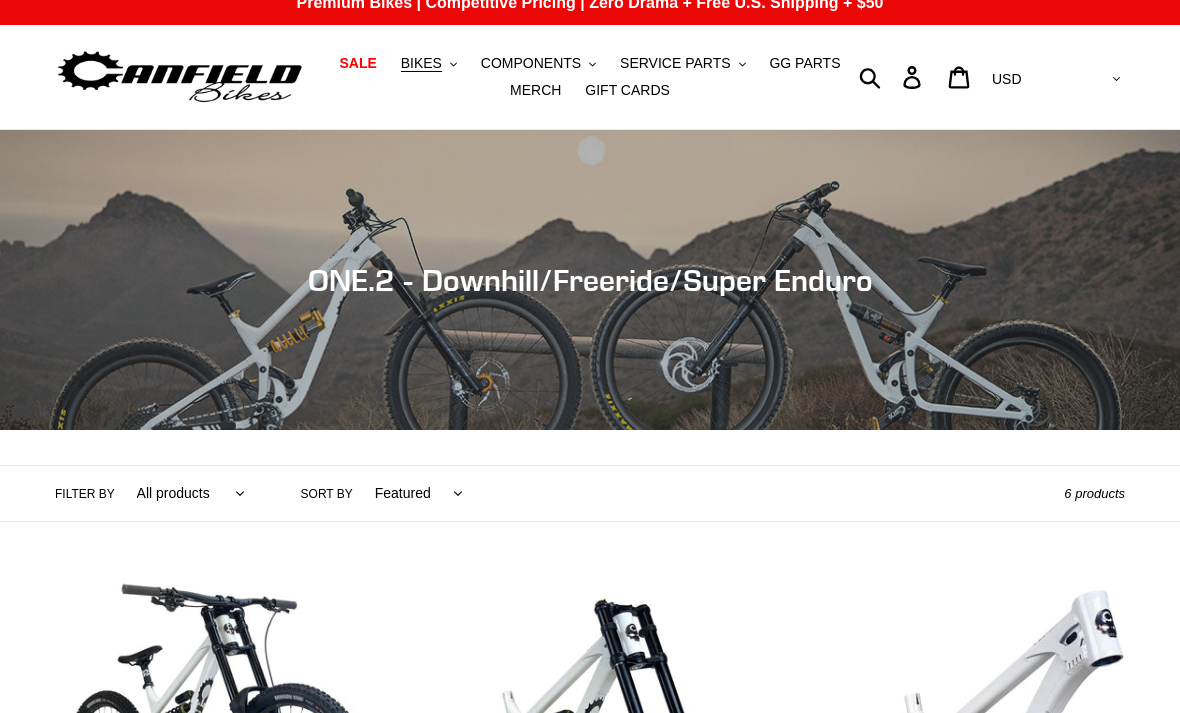 scroll, scrollTop: 19, scrollLeft: 0, axis: vertical 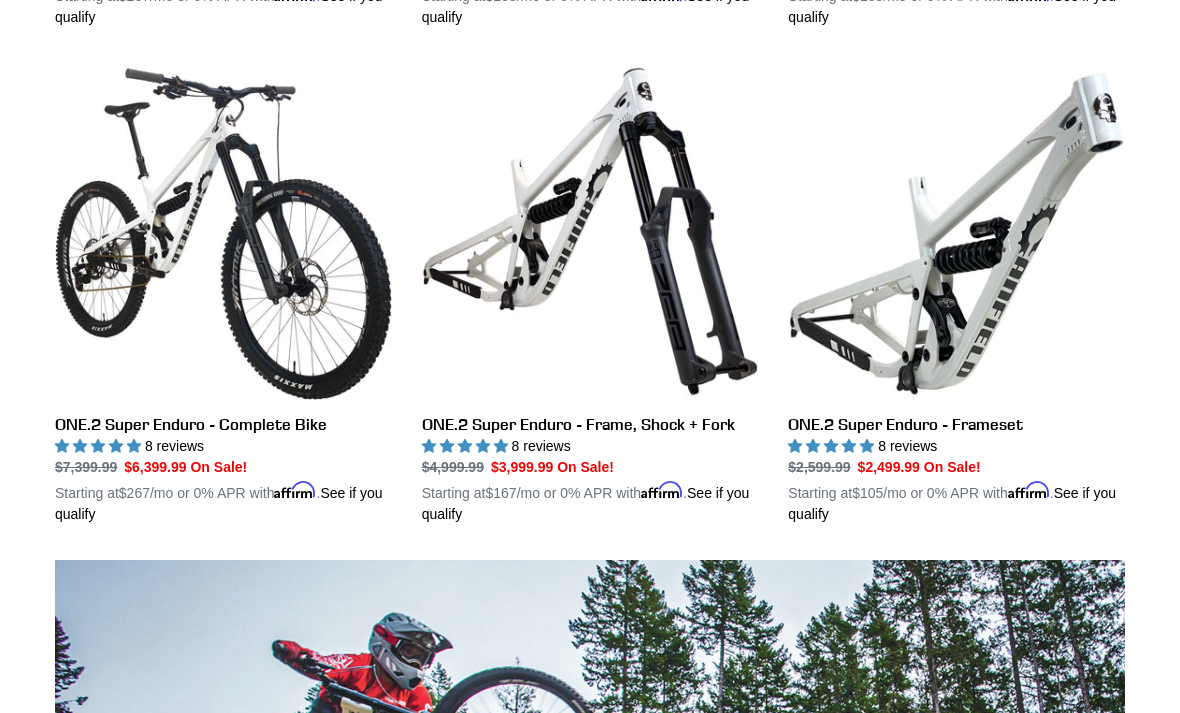 click on "ONE.2 Super Enduro - Complete Bike" at bounding box center [223, 293] 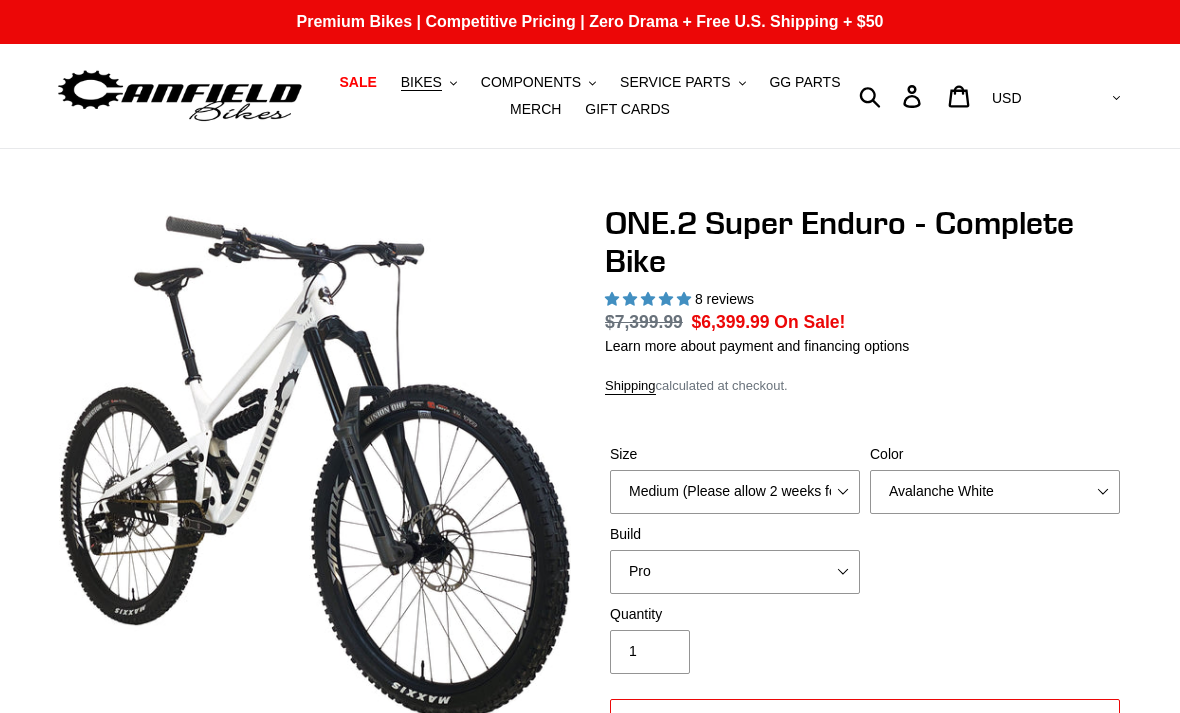 scroll, scrollTop: 183, scrollLeft: 0, axis: vertical 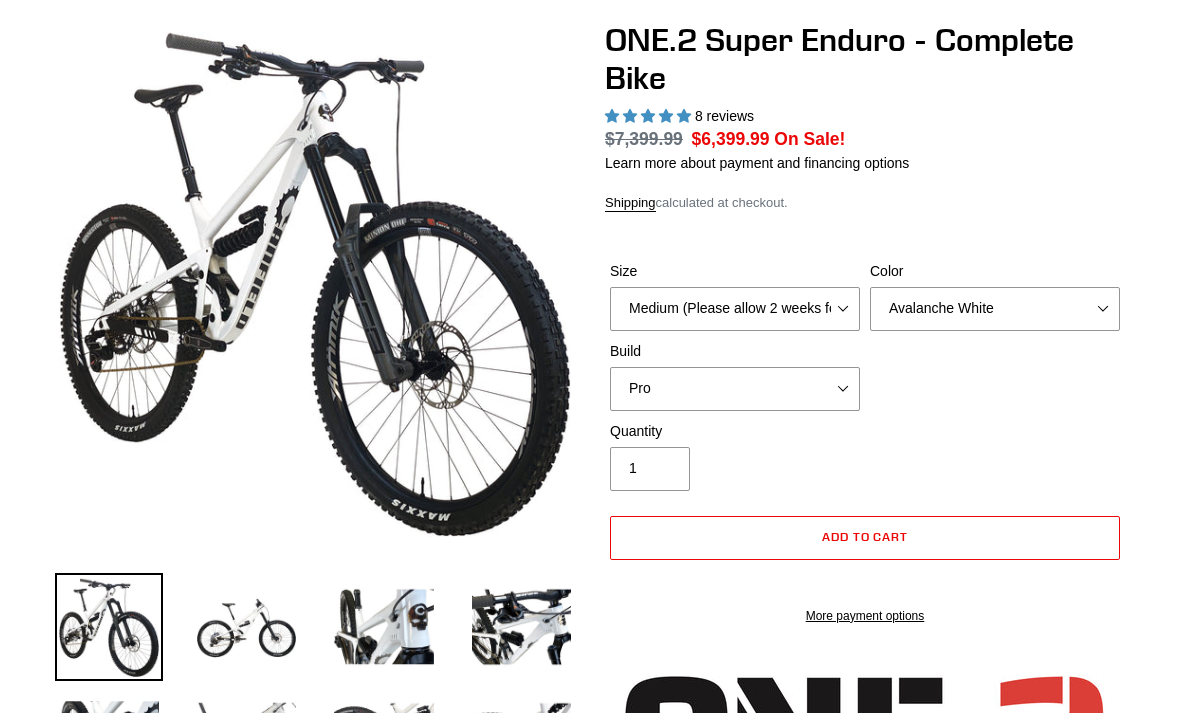 select on "highest-rating" 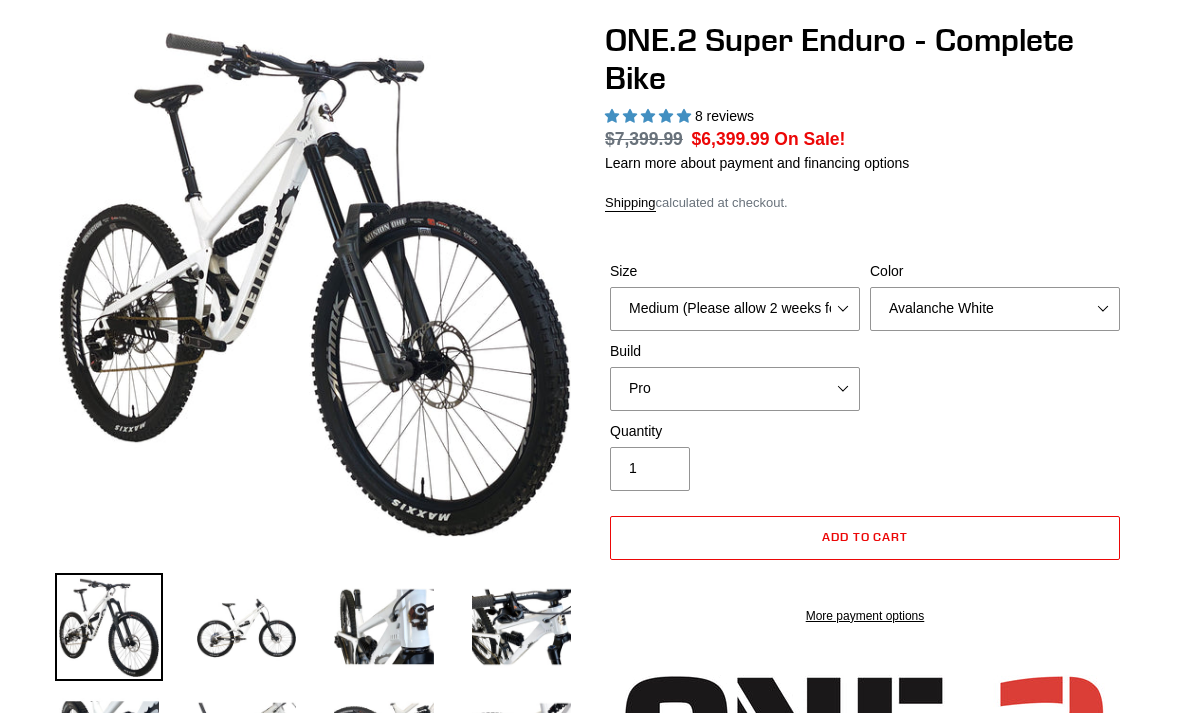 scroll, scrollTop: 0, scrollLeft: 0, axis: both 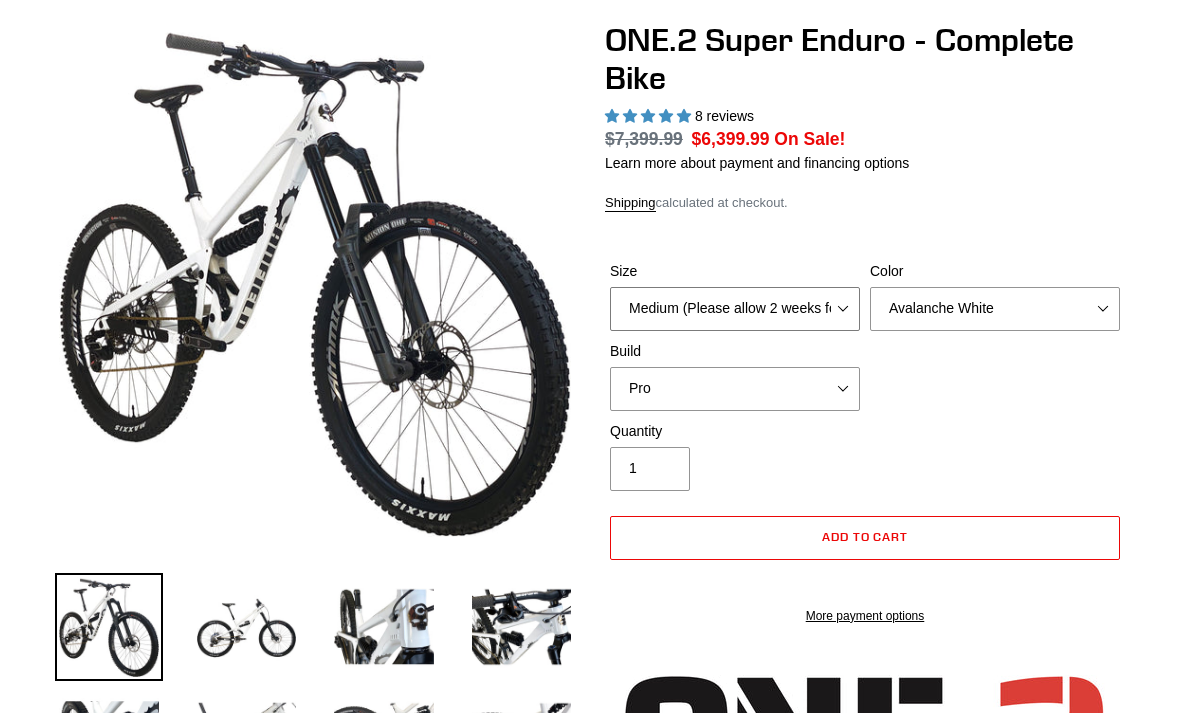 click on "Medium (Please allow 2 weeks for delivery)
Large (Sold Out)" at bounding box center (735, 309) 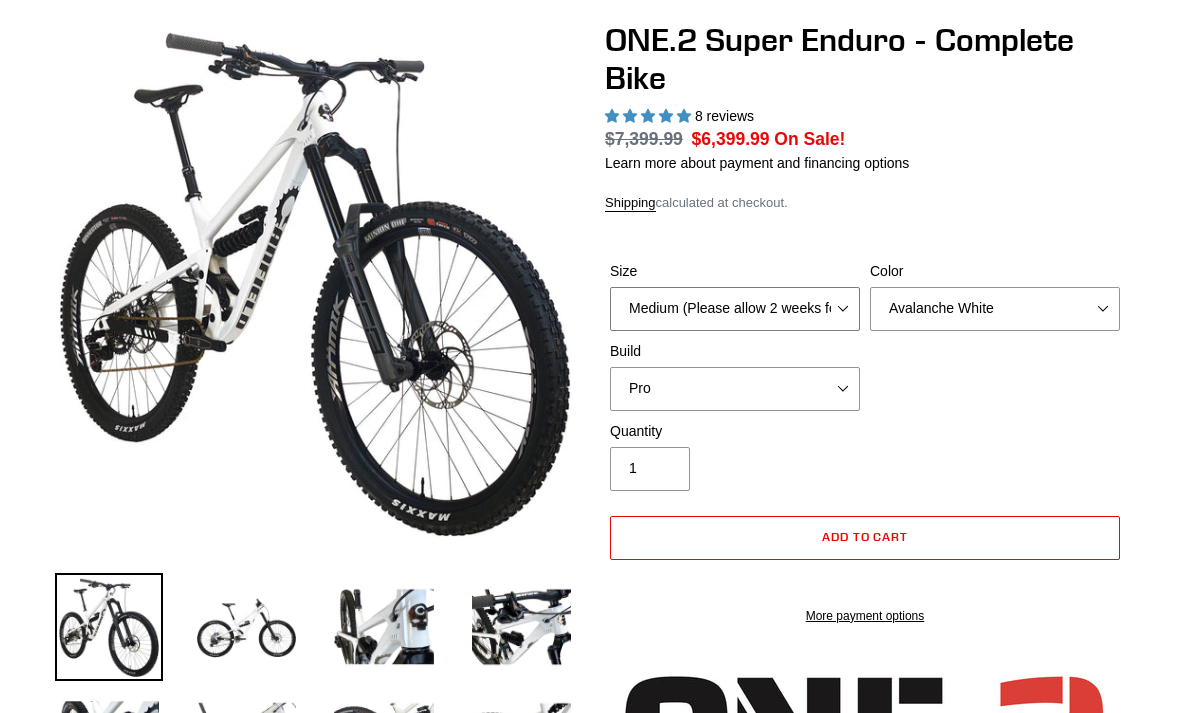 select on "Large (Sold Out)" 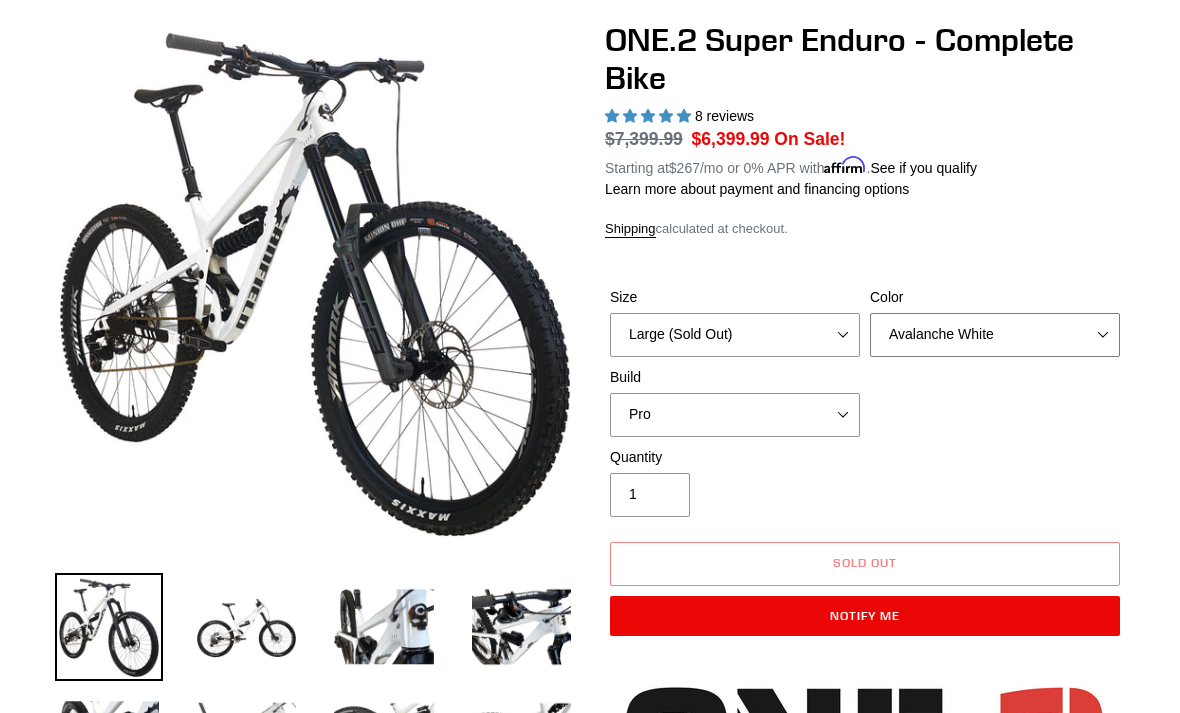 click on "Avalanche White
Bentonite Grey" at bounding box center [995, 335] 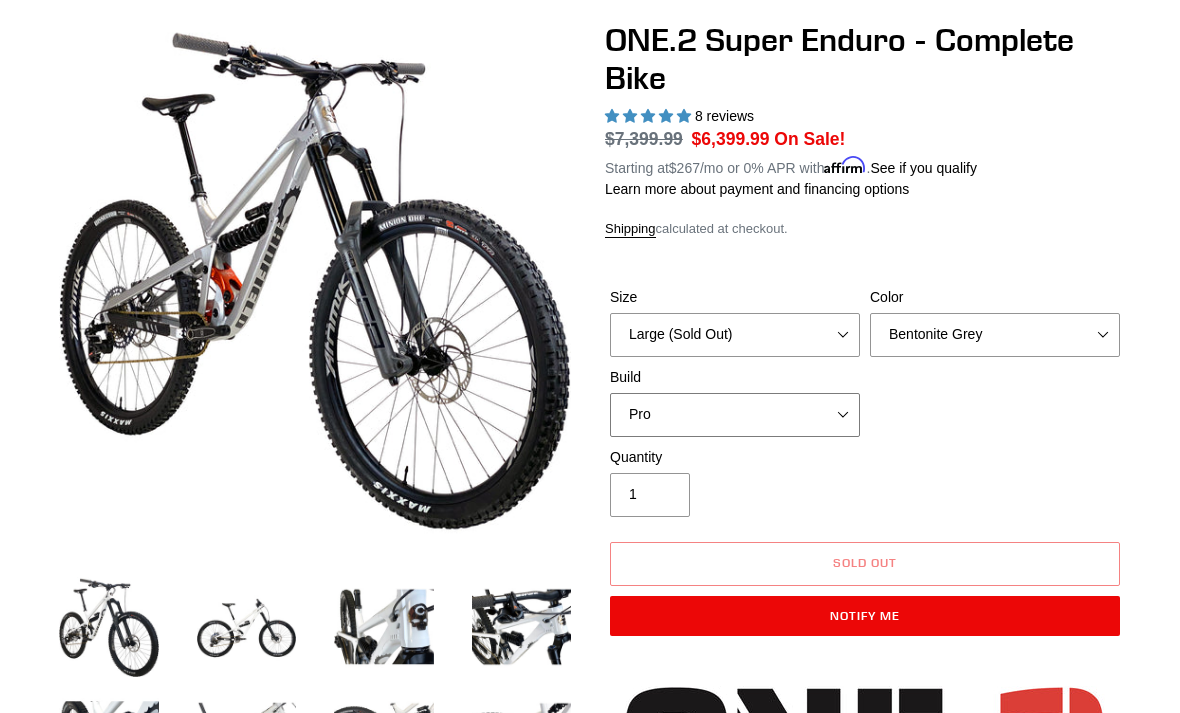 click on "Pro" at bounding box center [735, 415] 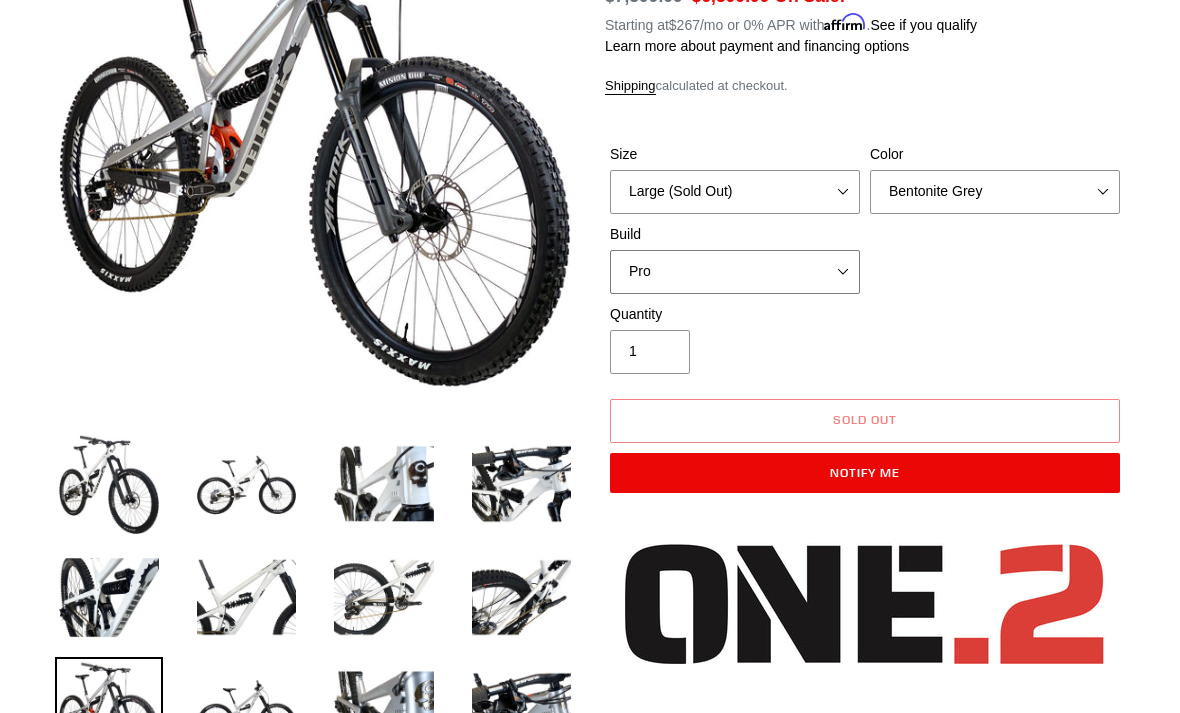 scroll, scrollTop: 317, scrollLeft: 0, axis: vertical 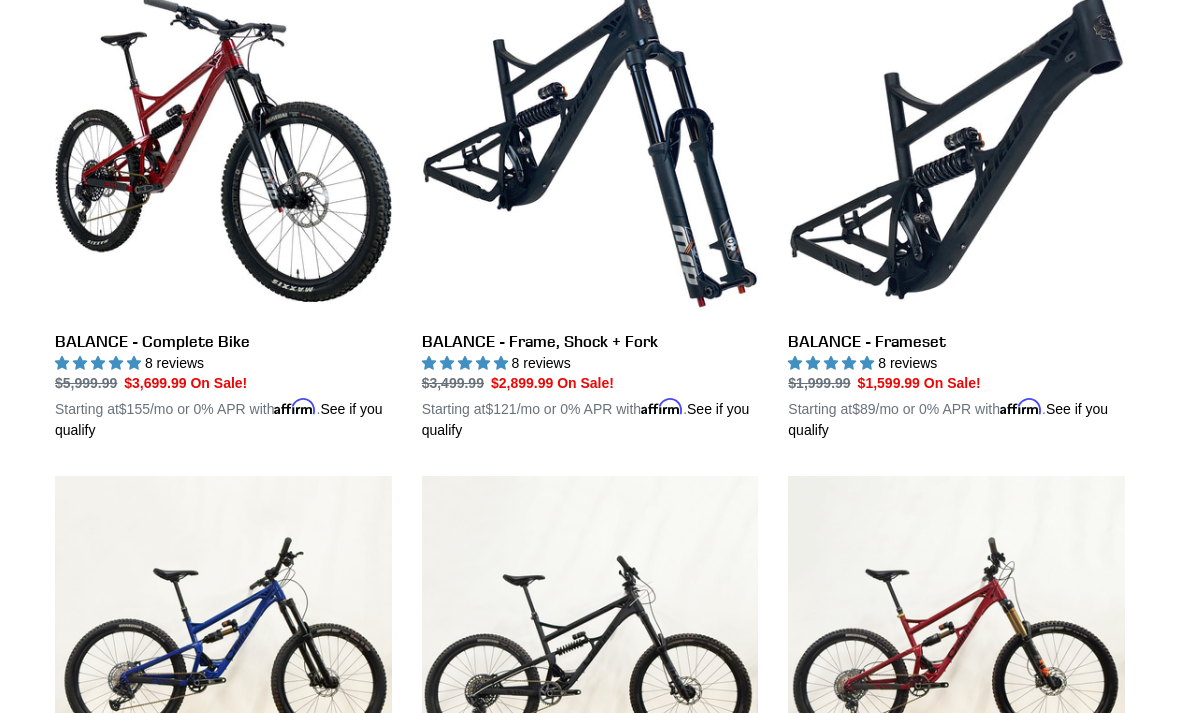 click on "BALANCE - Complete Bike" at bounding box center (223, 210) 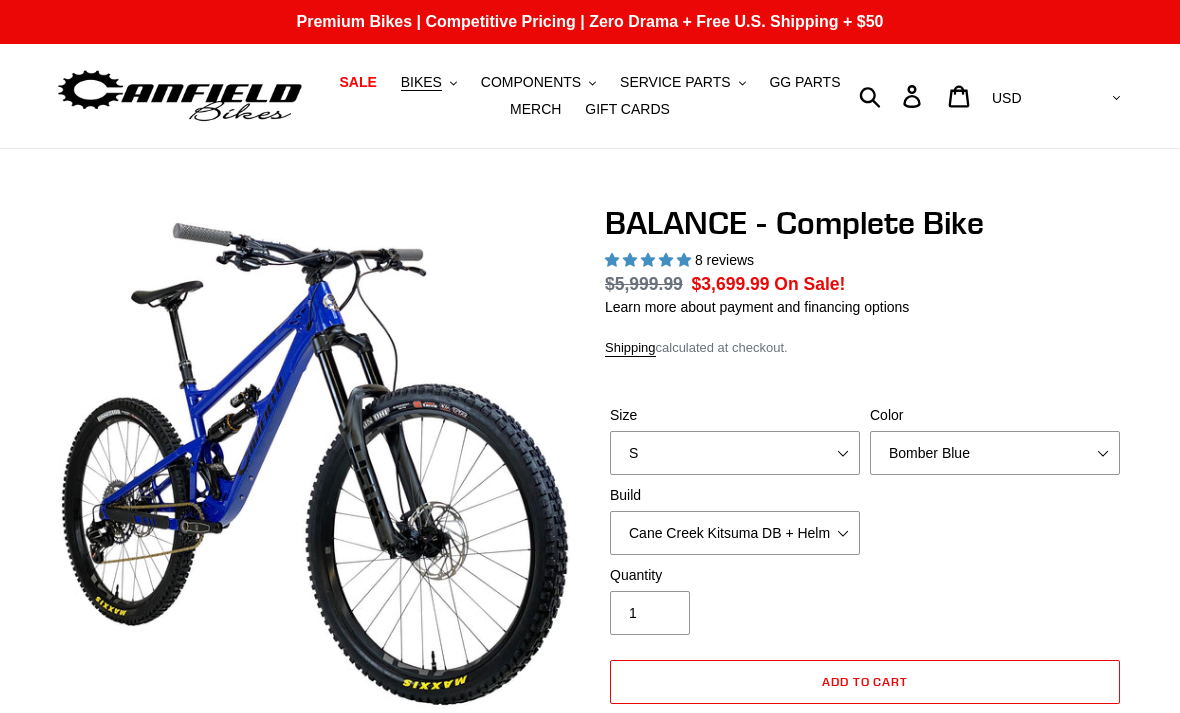 scroll, scrollTop: 54, scrollLeft: 0, axis: vertical 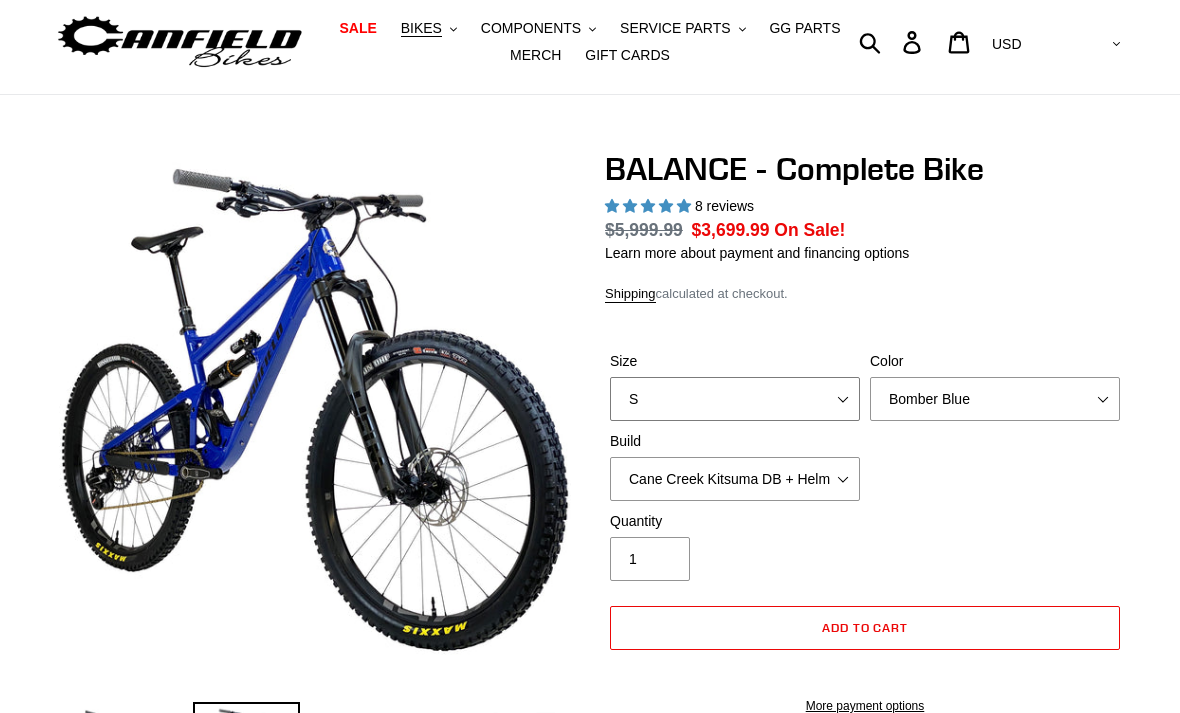 click on "S
M
L
XL" at bounding box center (735, 399) 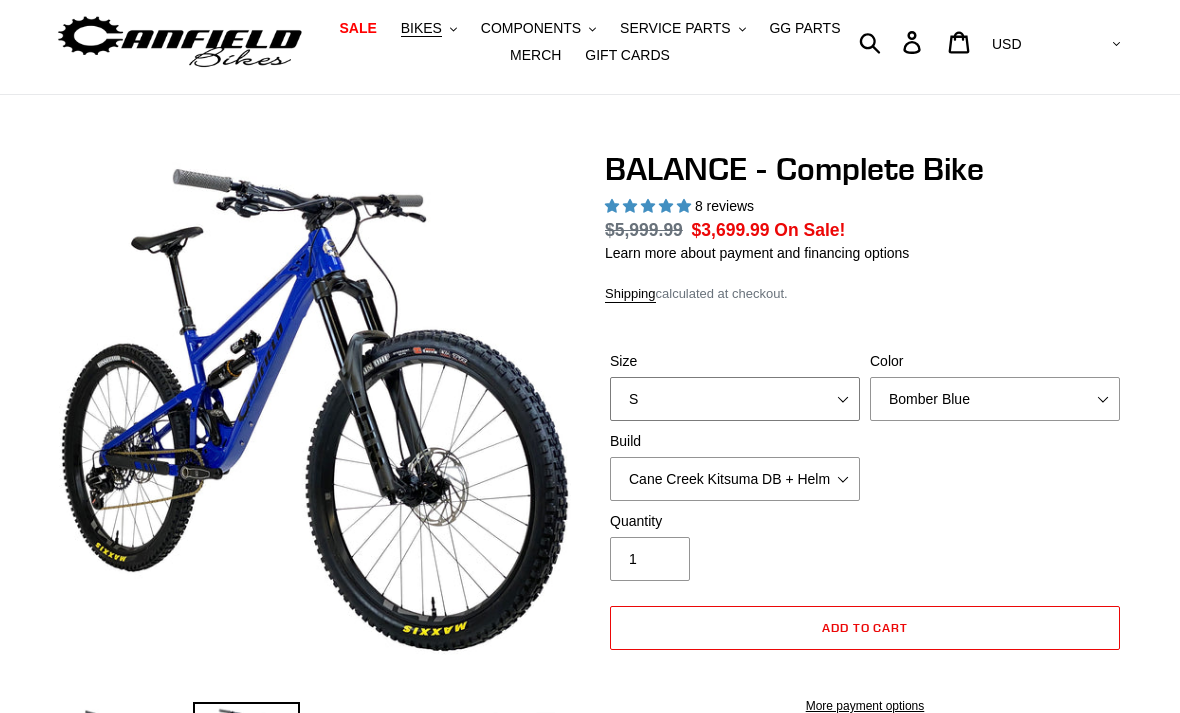 select on "highest-rating" 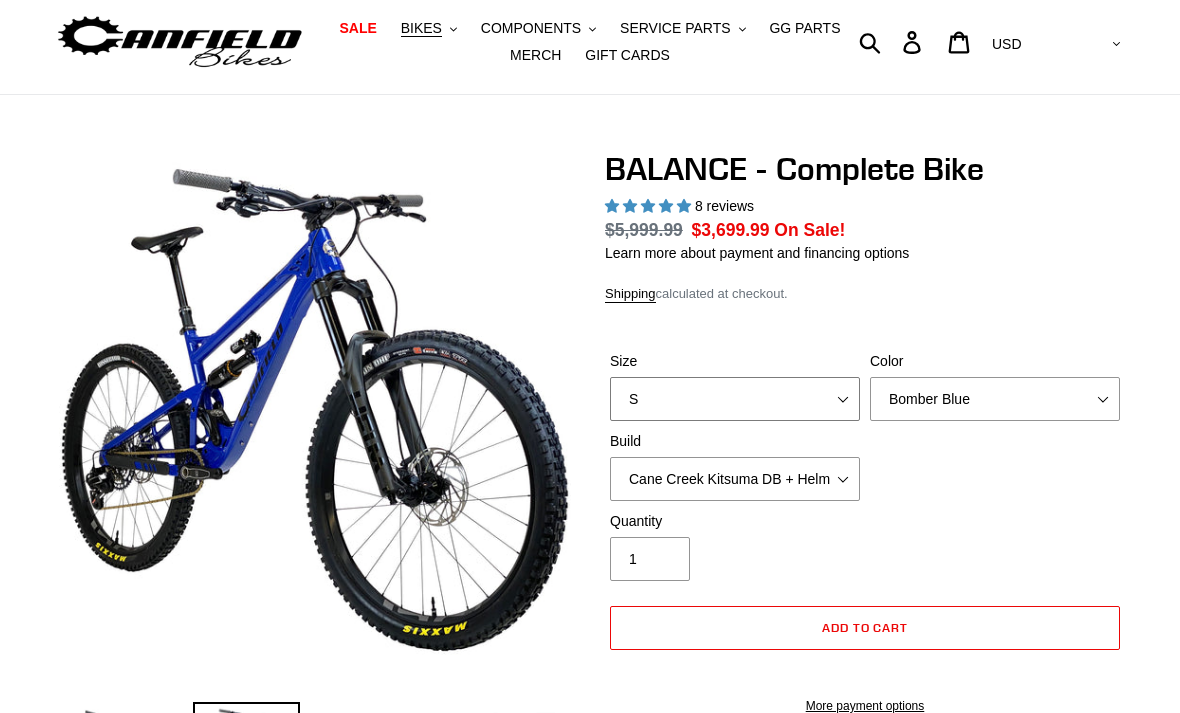 scroll, scrollTop: 0, scrollLeft: 0, axis: both 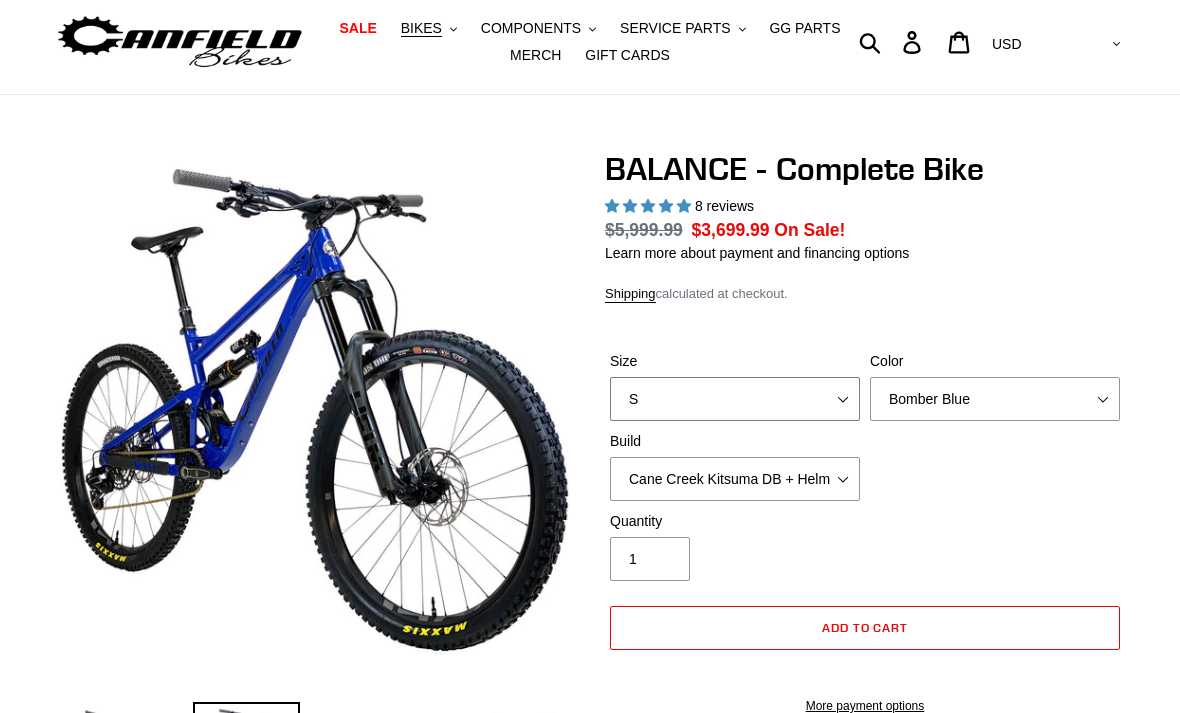 select on "L" 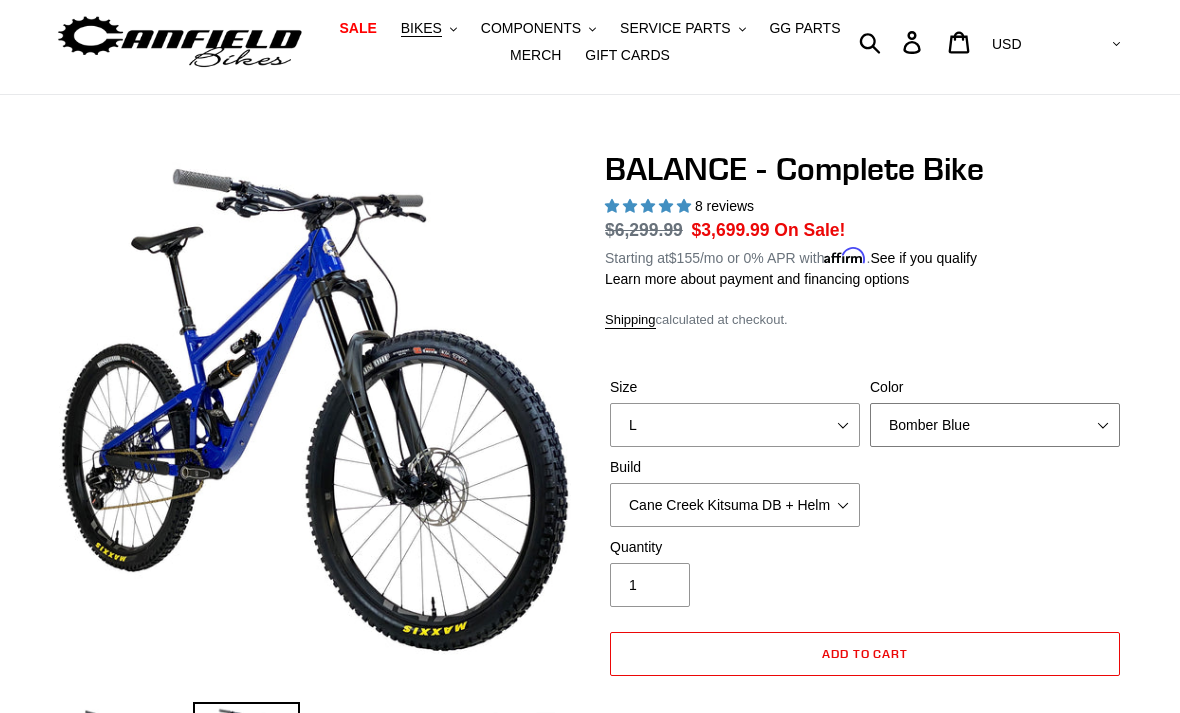 click on "Bomber Blue
Goat's Blood
Stealth Black" at bounding box center [995, 425] 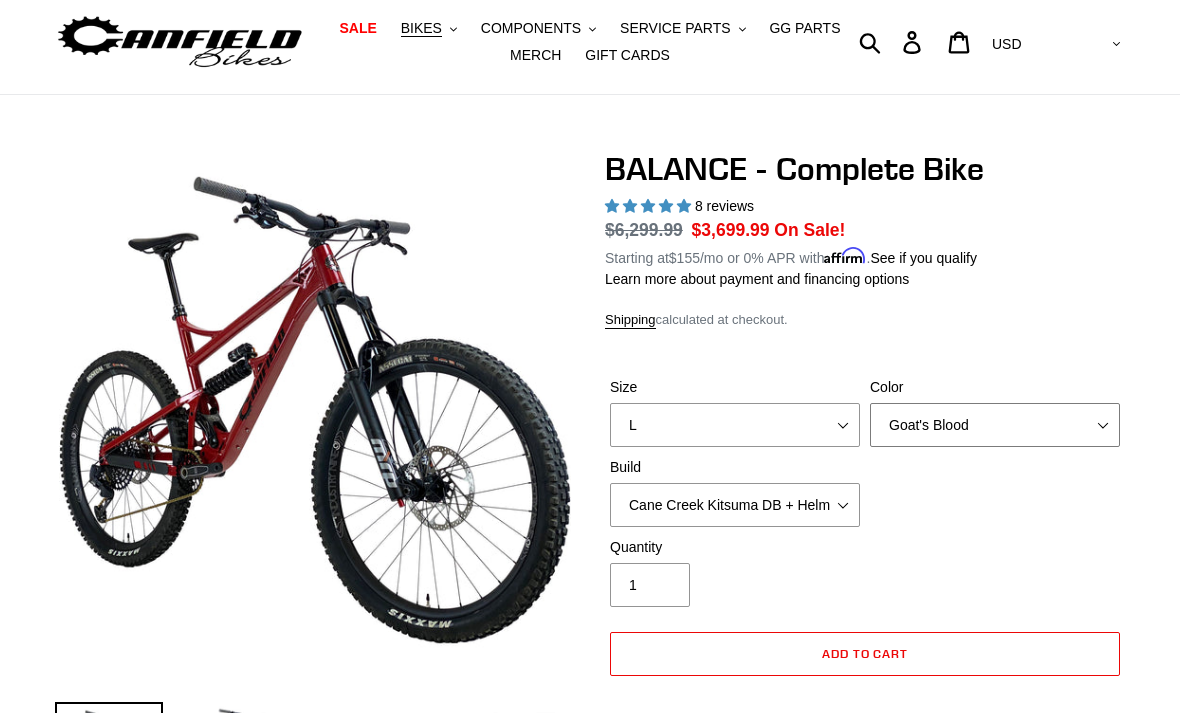 click on "Bomber Blue
Goat's Blood
Stealth Black" at bounding box center [995, 425] 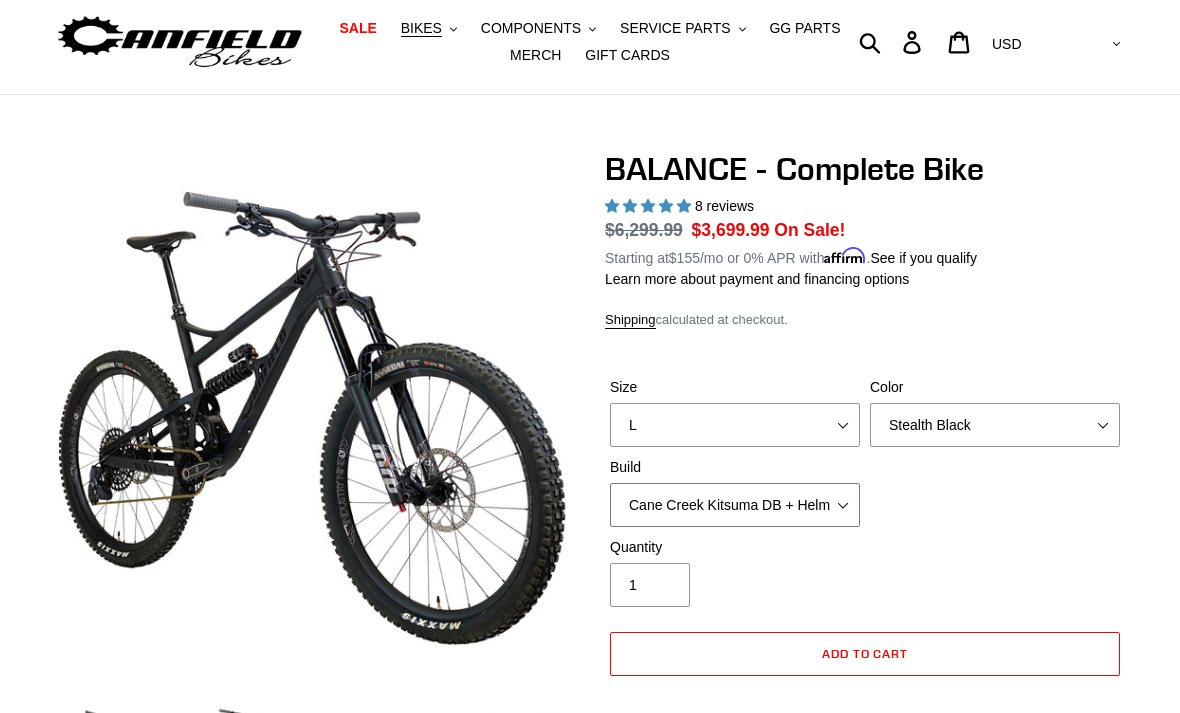 click on "Cane Creek  Kitsuma DB + Helm MKII + SRAM GX
Cane Creek  Kitsuma DB + Helm MKII + SRAM XO
Cane Creek  Kitsuma DB + Helm MKII + Shimano XT
RockShox Vivid ULT + Zeb ULT + SRAM GX
RockShox Vivid ULT + Zeb ULT + SRAM XO
RockShox Vivid ULT + Zeb ULT + Shimano XT" at bounding box center (735, 505) 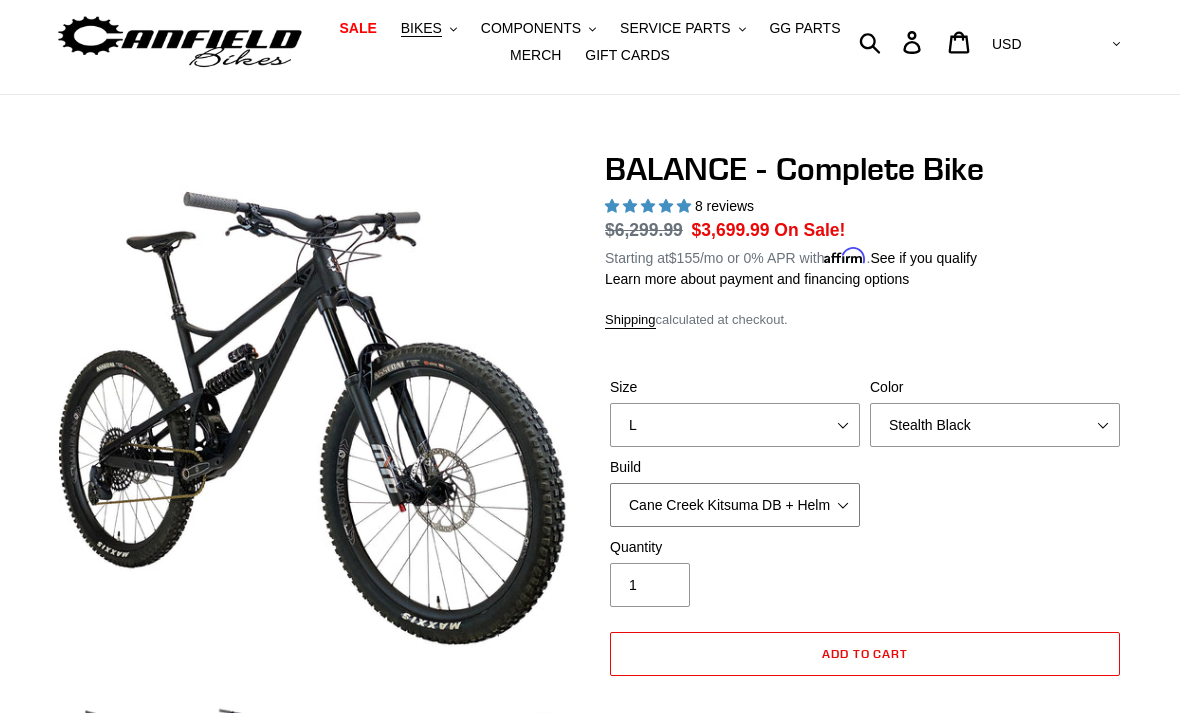 select on "RockShox Vivid ULT + Zeb ULT + SRAM GX" 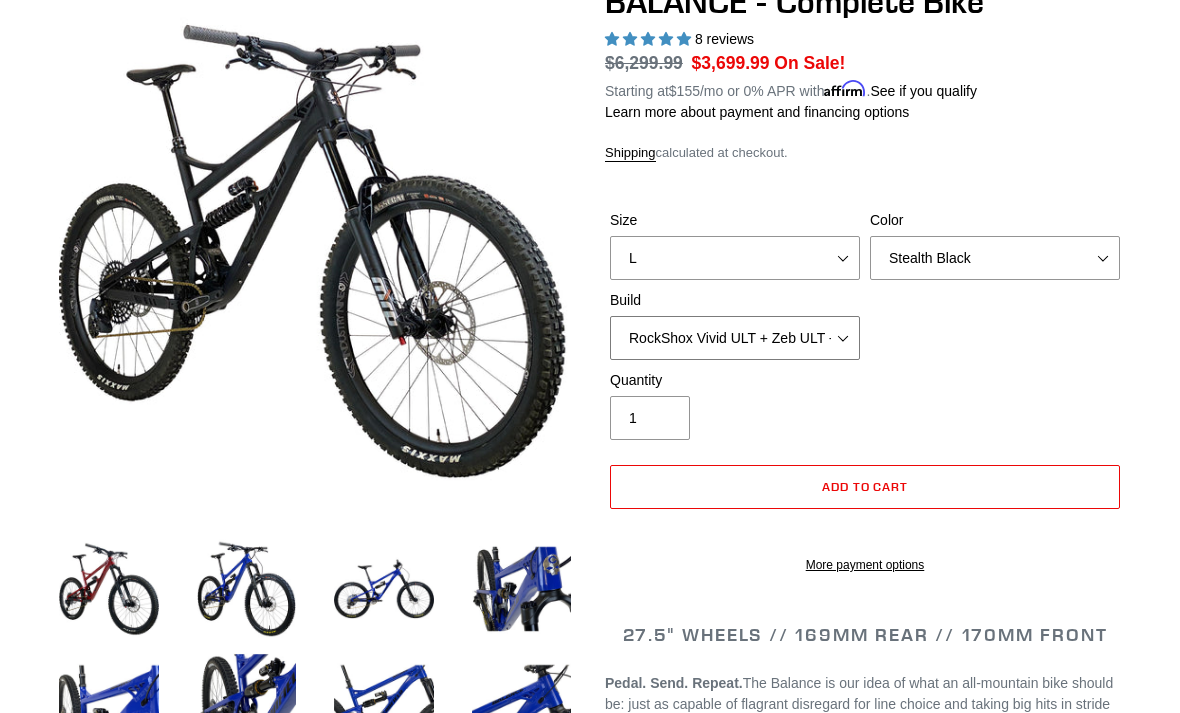 scroll, scrollTop: 224, scrollLeft: 0, axis: vertical 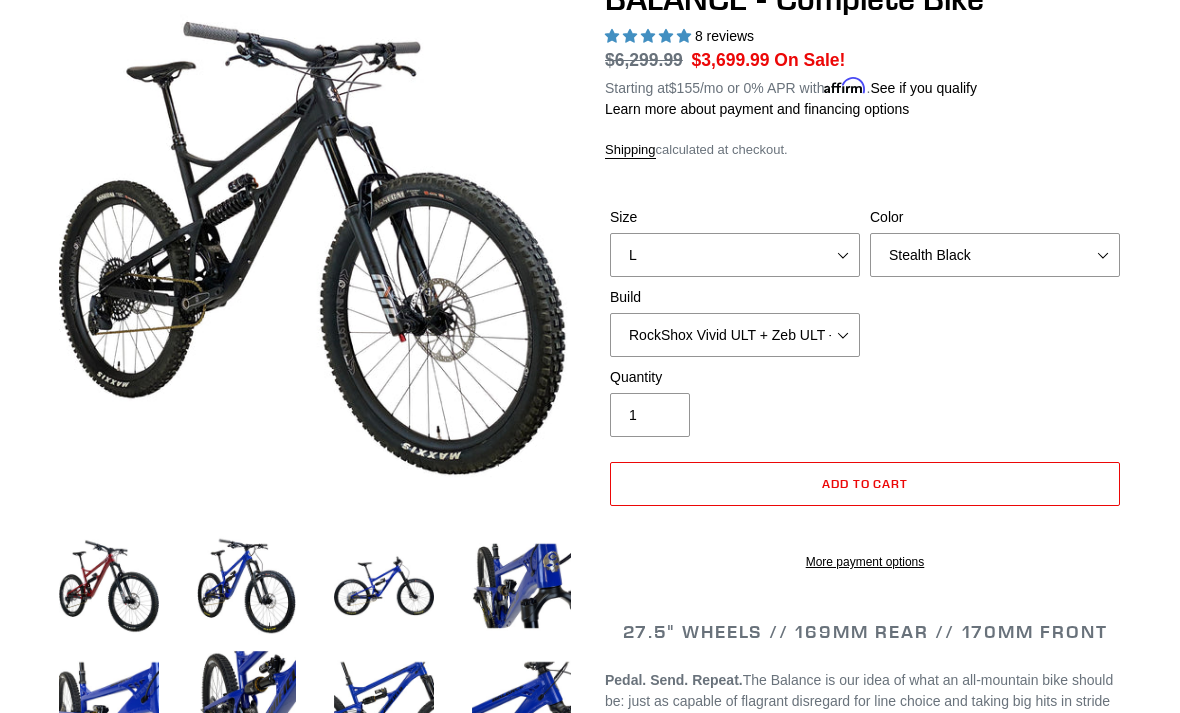 click at bounding box center (247, 586) 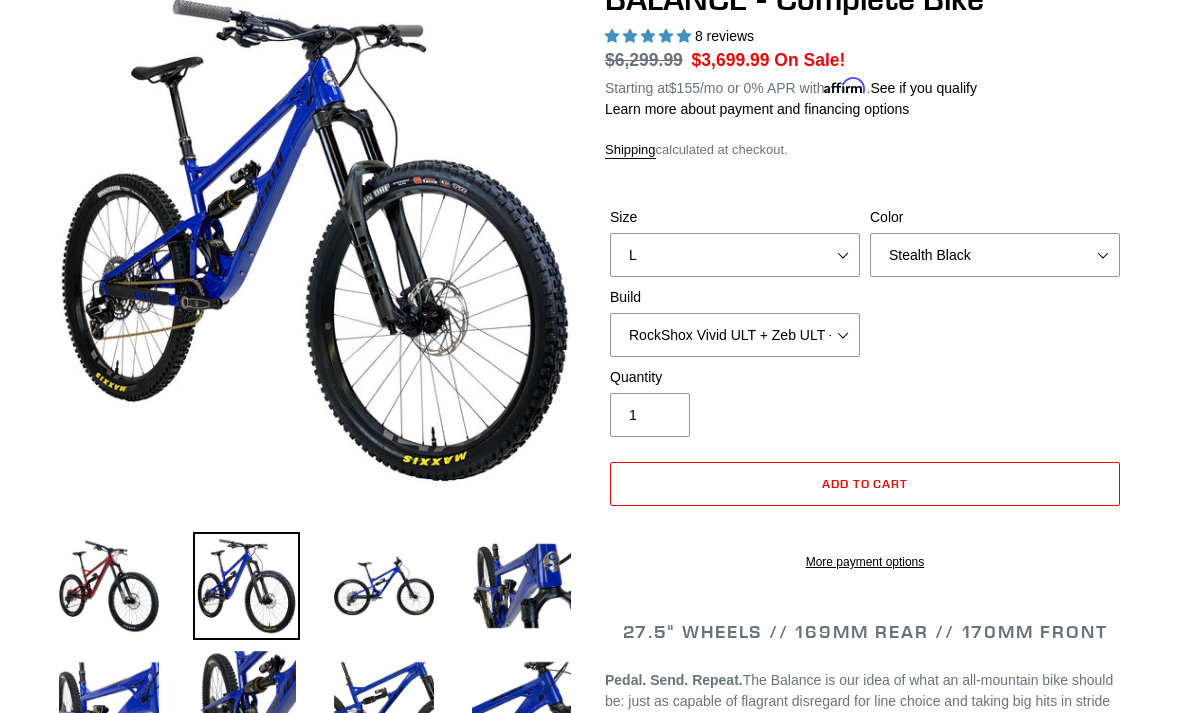click at bounding box center [109, 586] 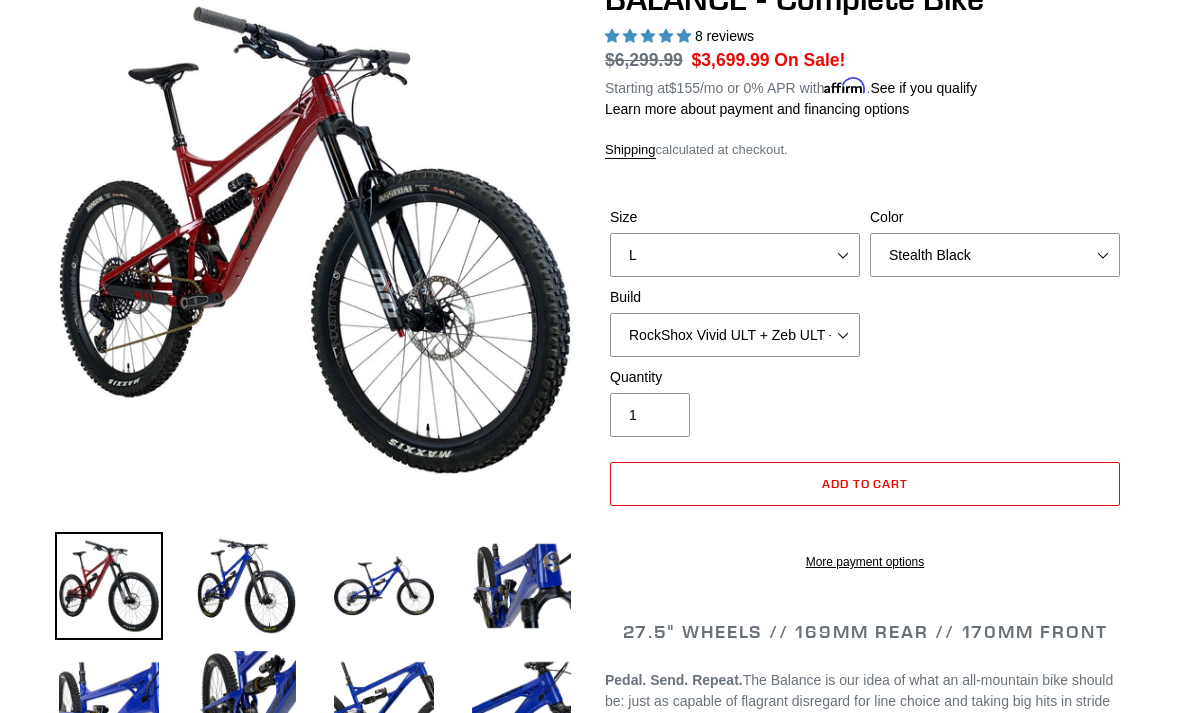 click at bounding box center [247, 700] 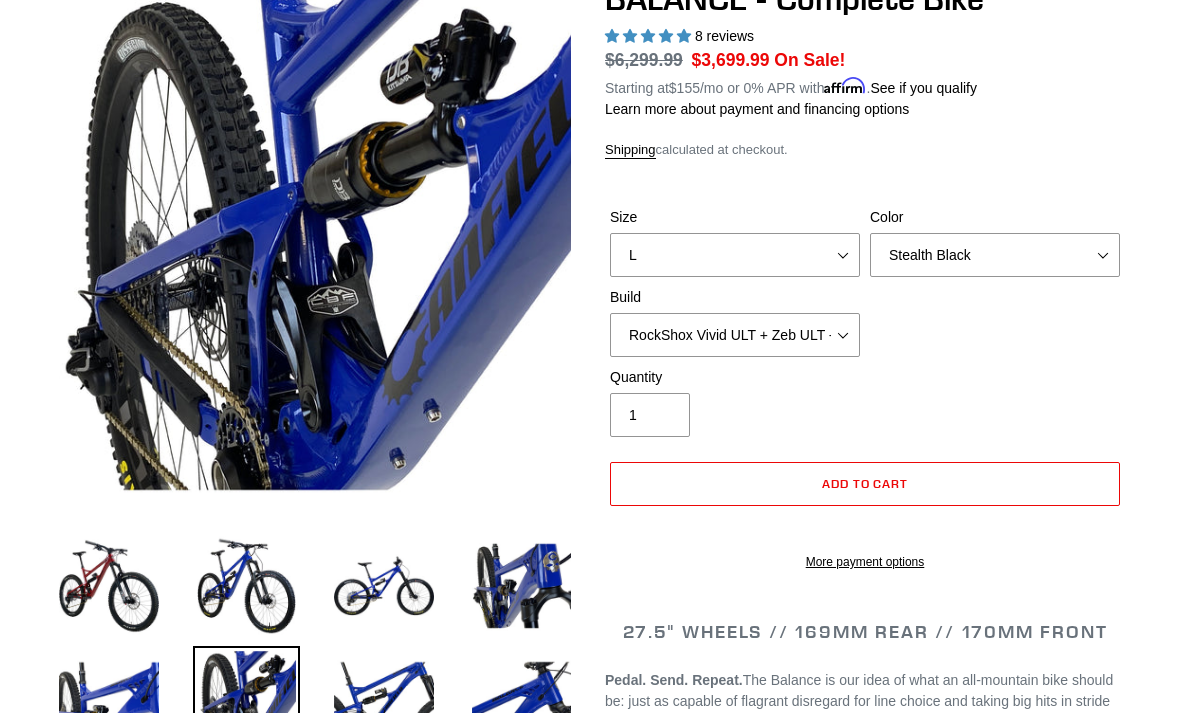 click at bounding box center (384, 700) 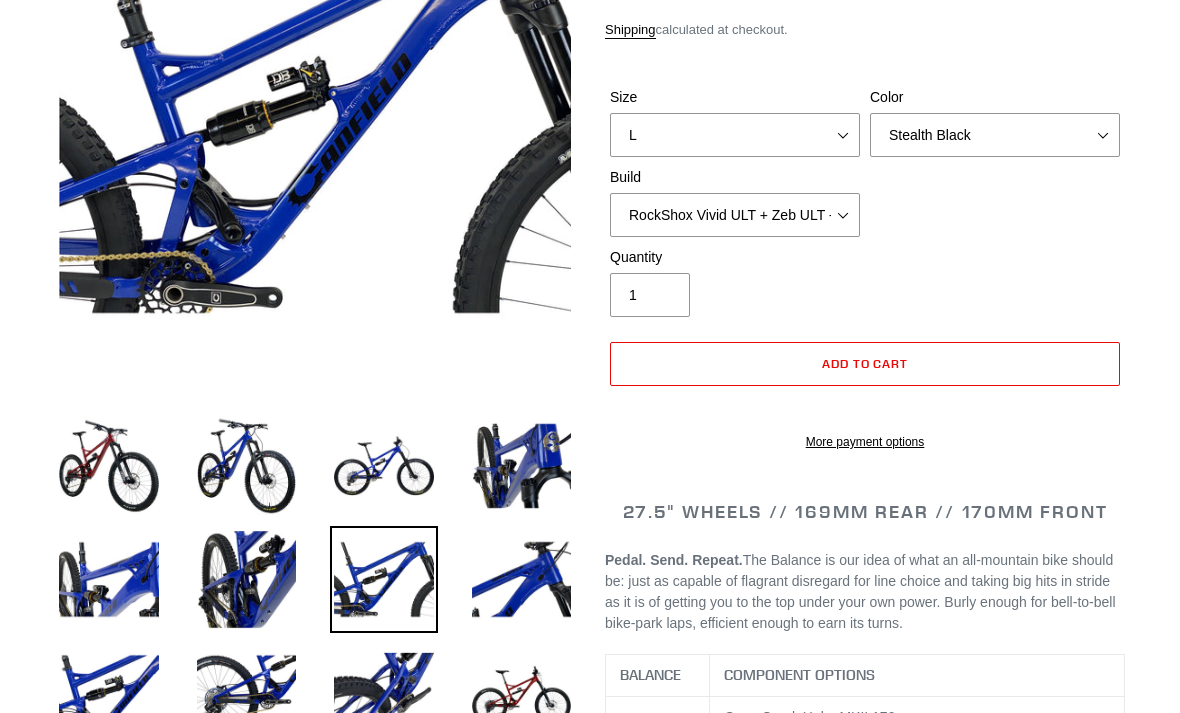 scroll, scrollTop: 344, scrollLeft: 0, axis: vertical 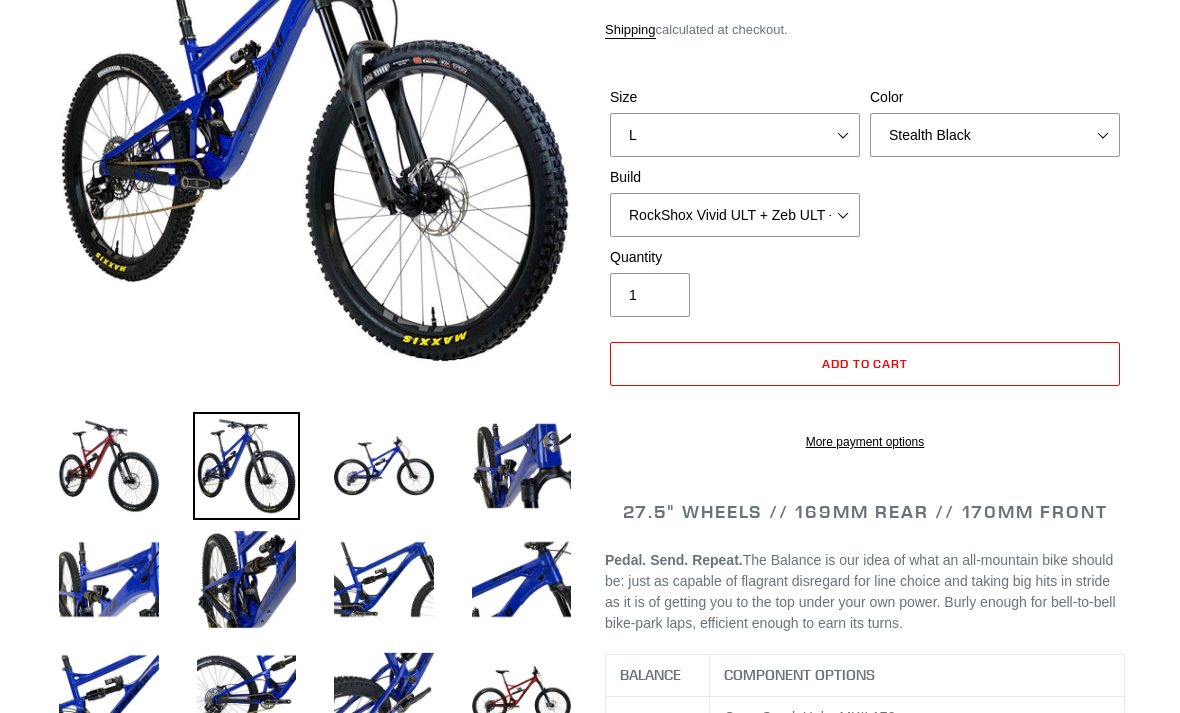 click at bounding box center (109, 466) 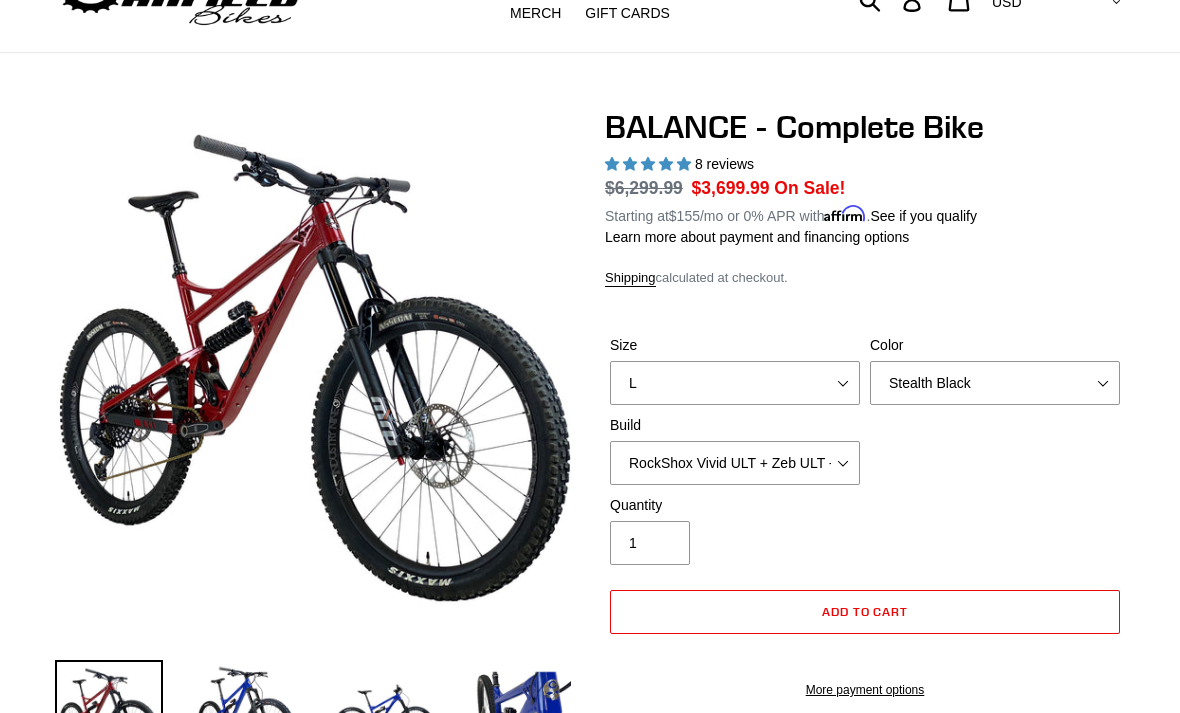 scroll, scrollTop: 0, scrollLeft: 0, axis: both 